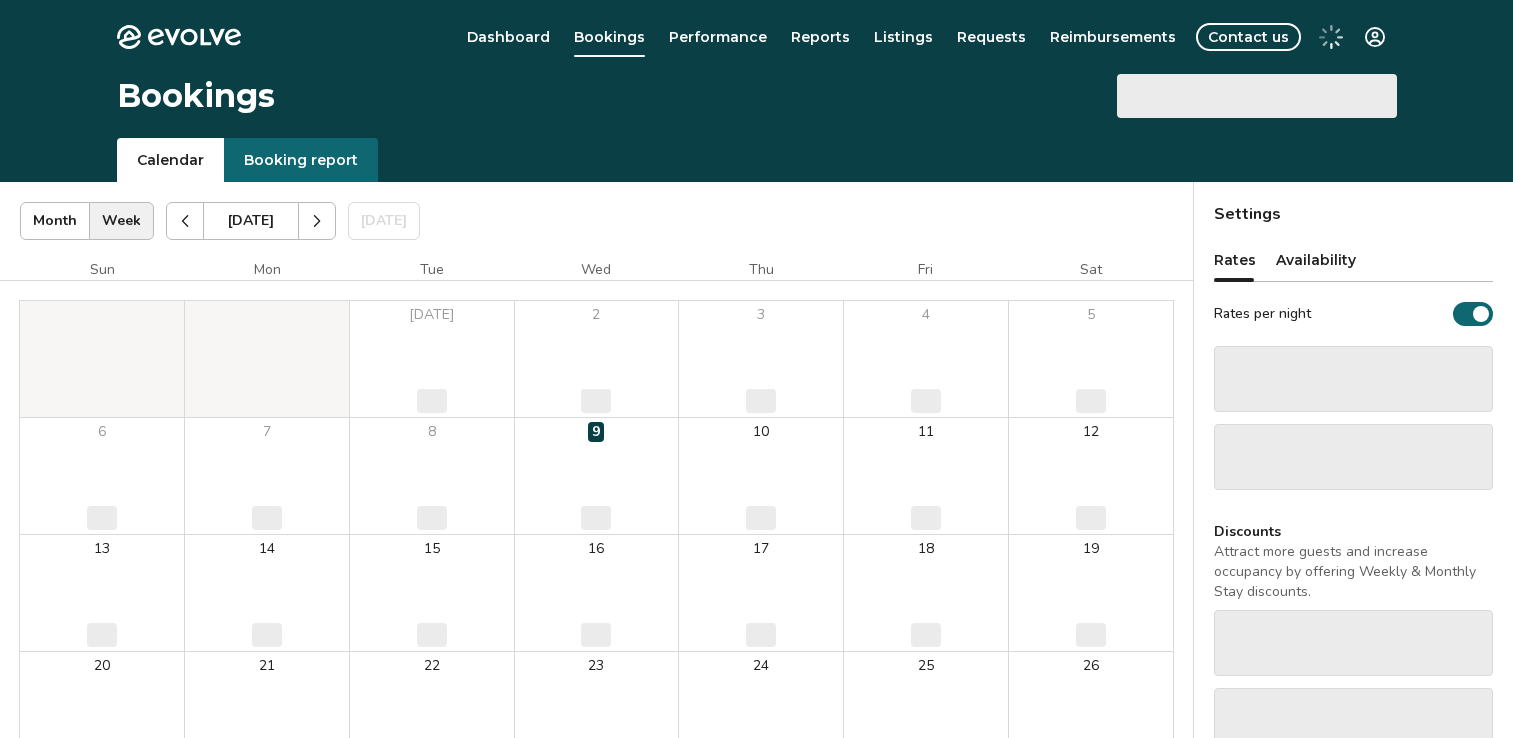 scroll, scrollTop: 0, scrollLeft: 0, axis: both 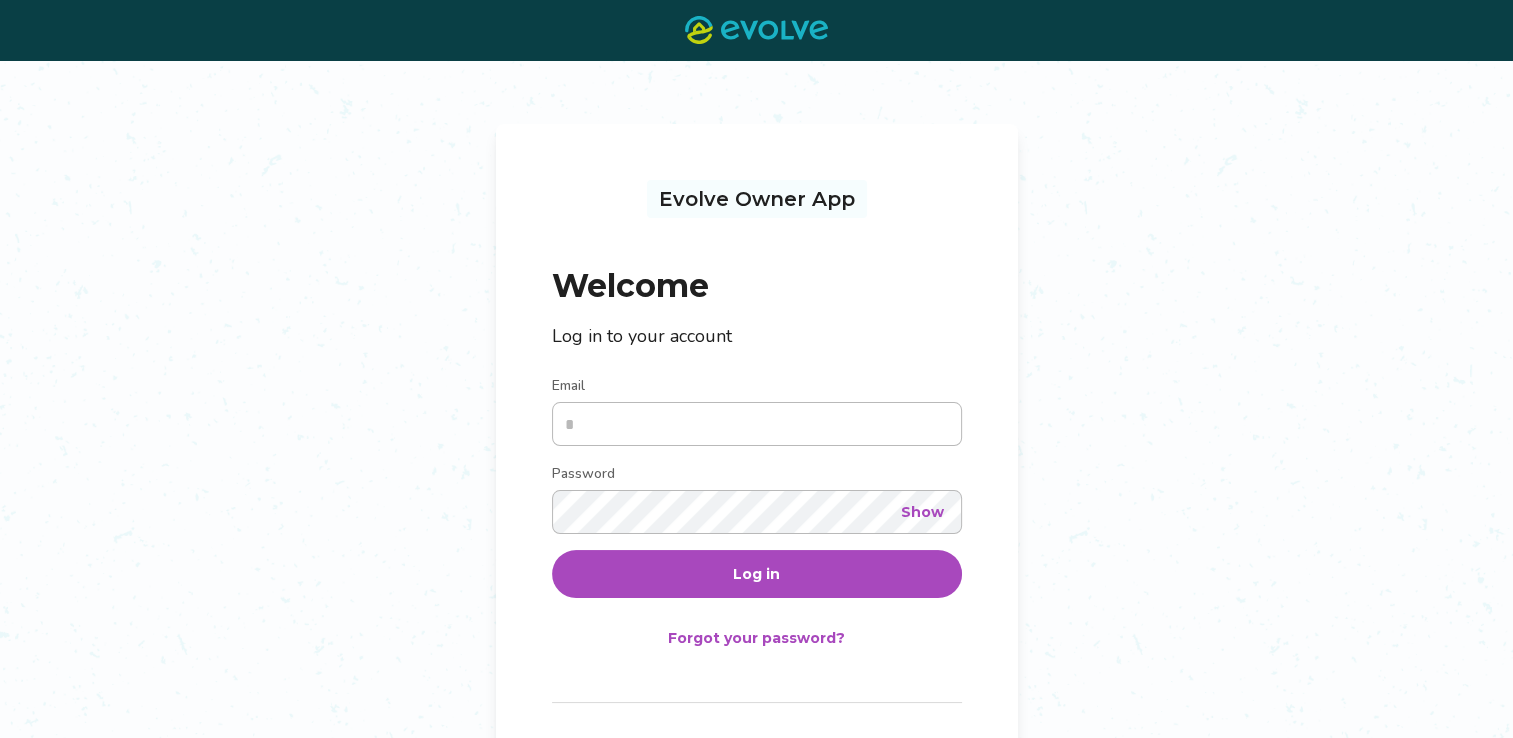 type on "**********" 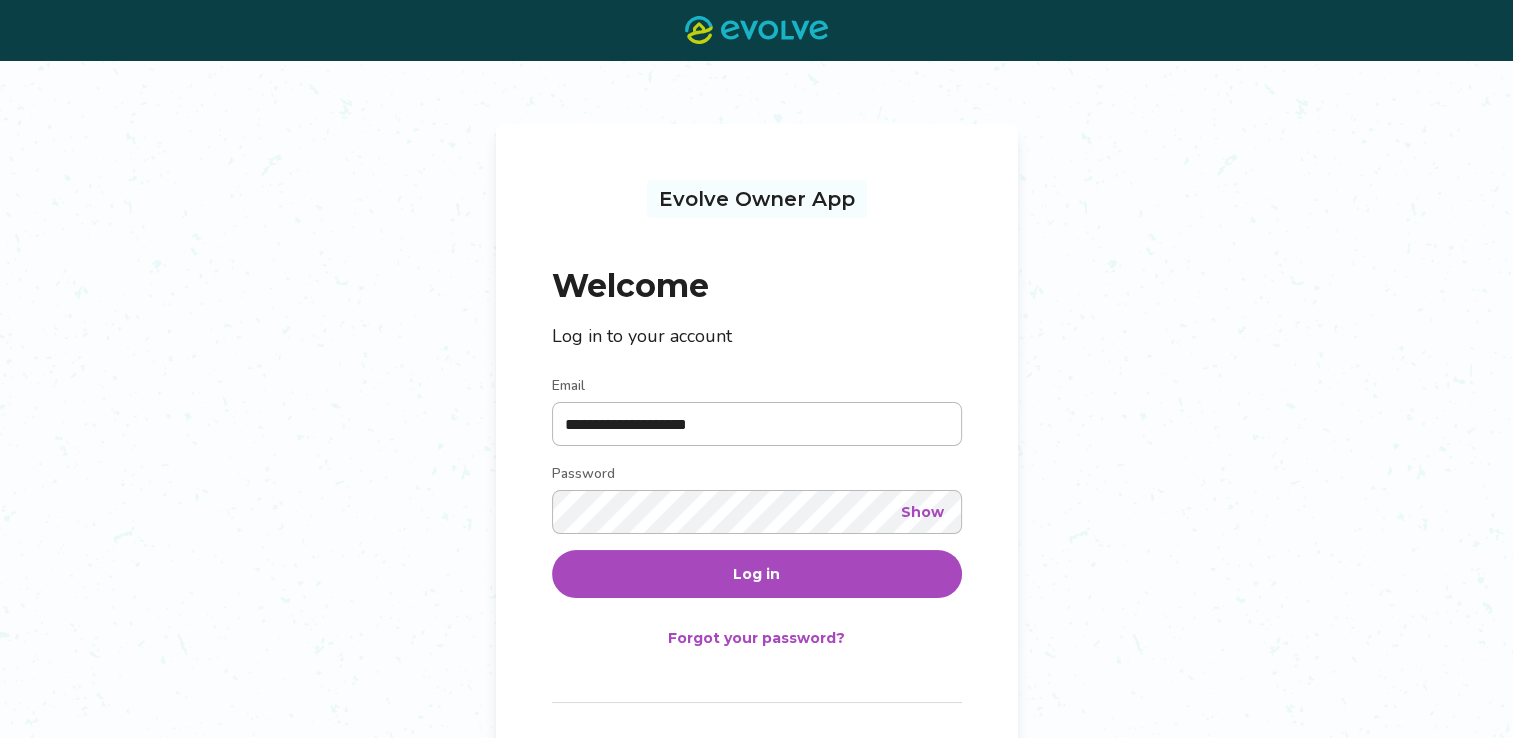 click on "Log in" at bounding box center [757, 574] 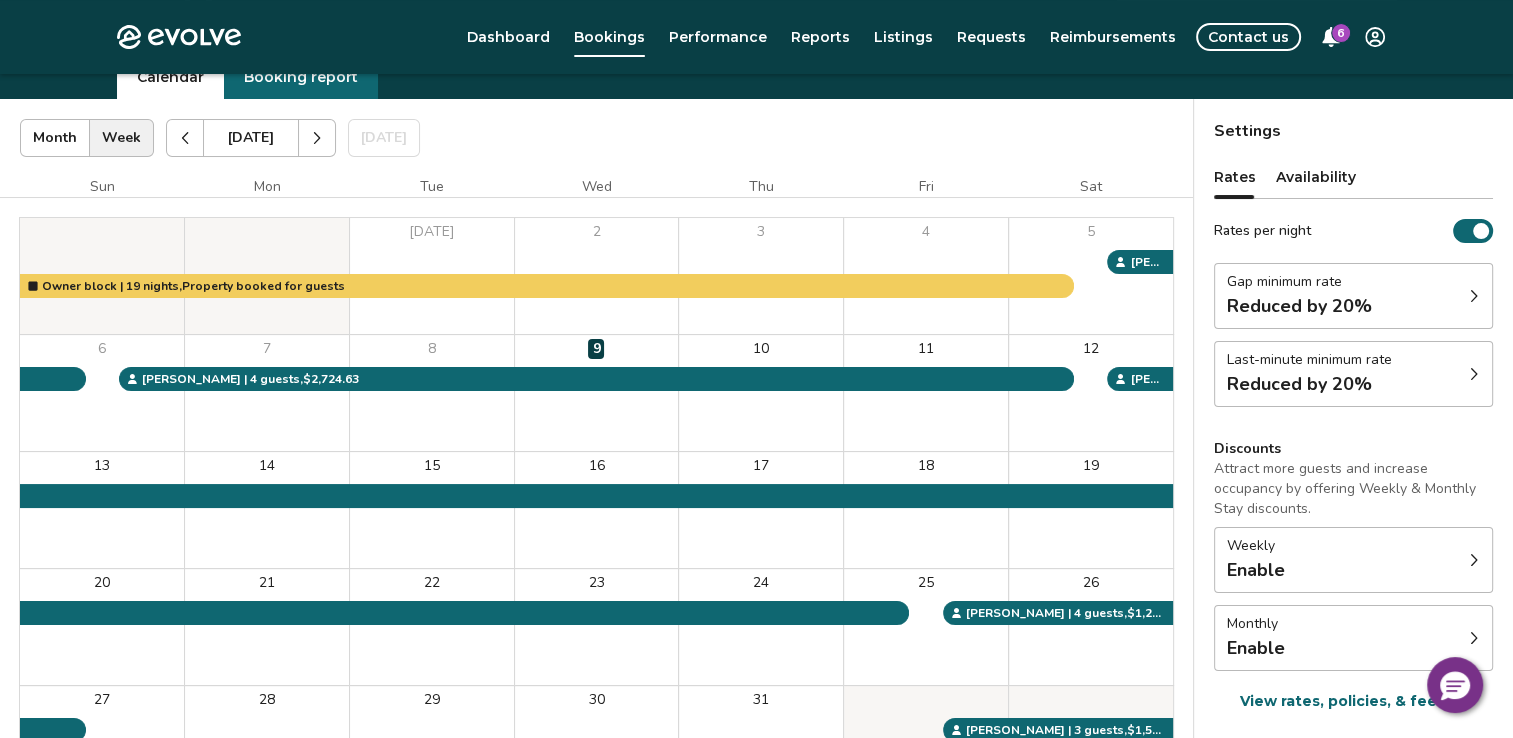 scroll, scrollTop: 0, scrollLeft: 0, axis: both 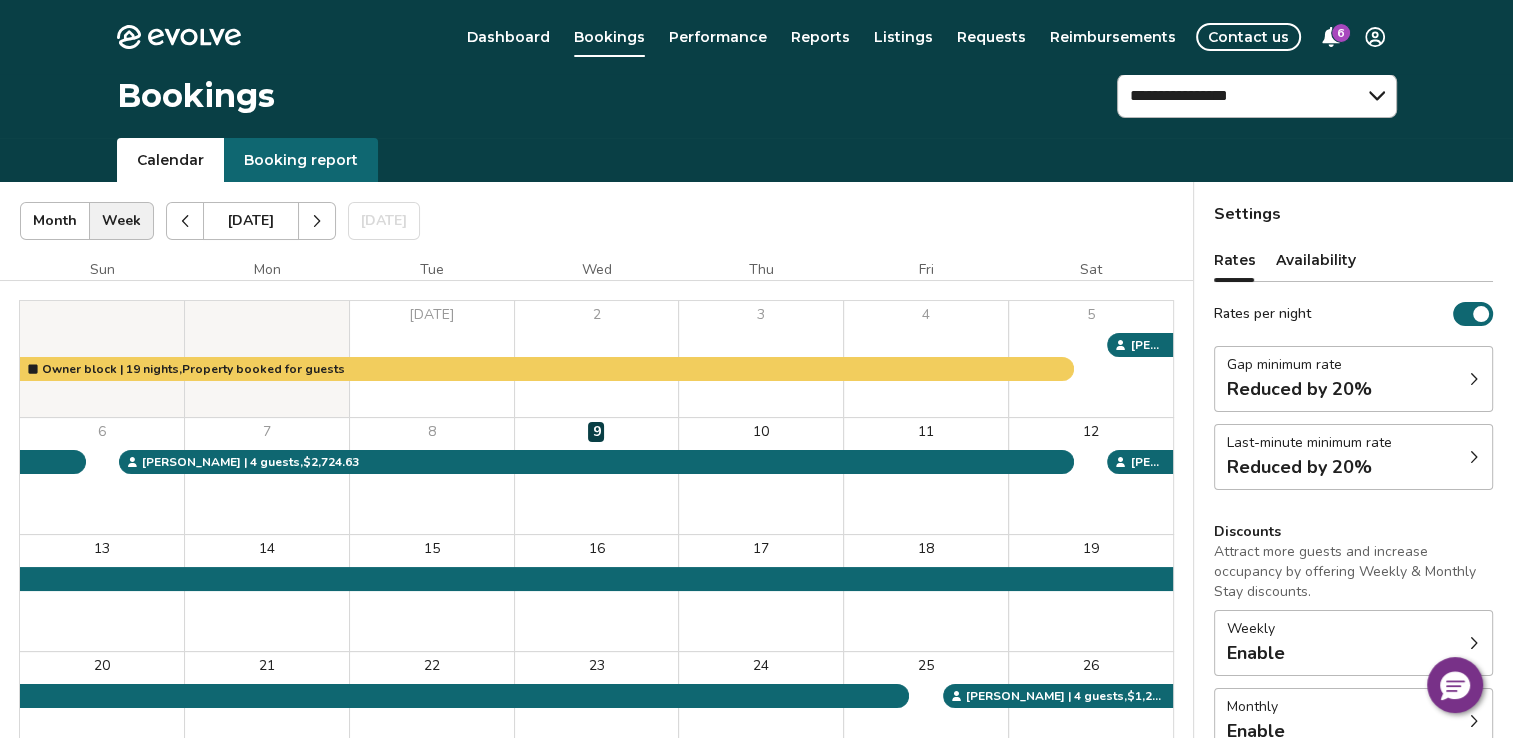 click at bounding box center (317, 221) 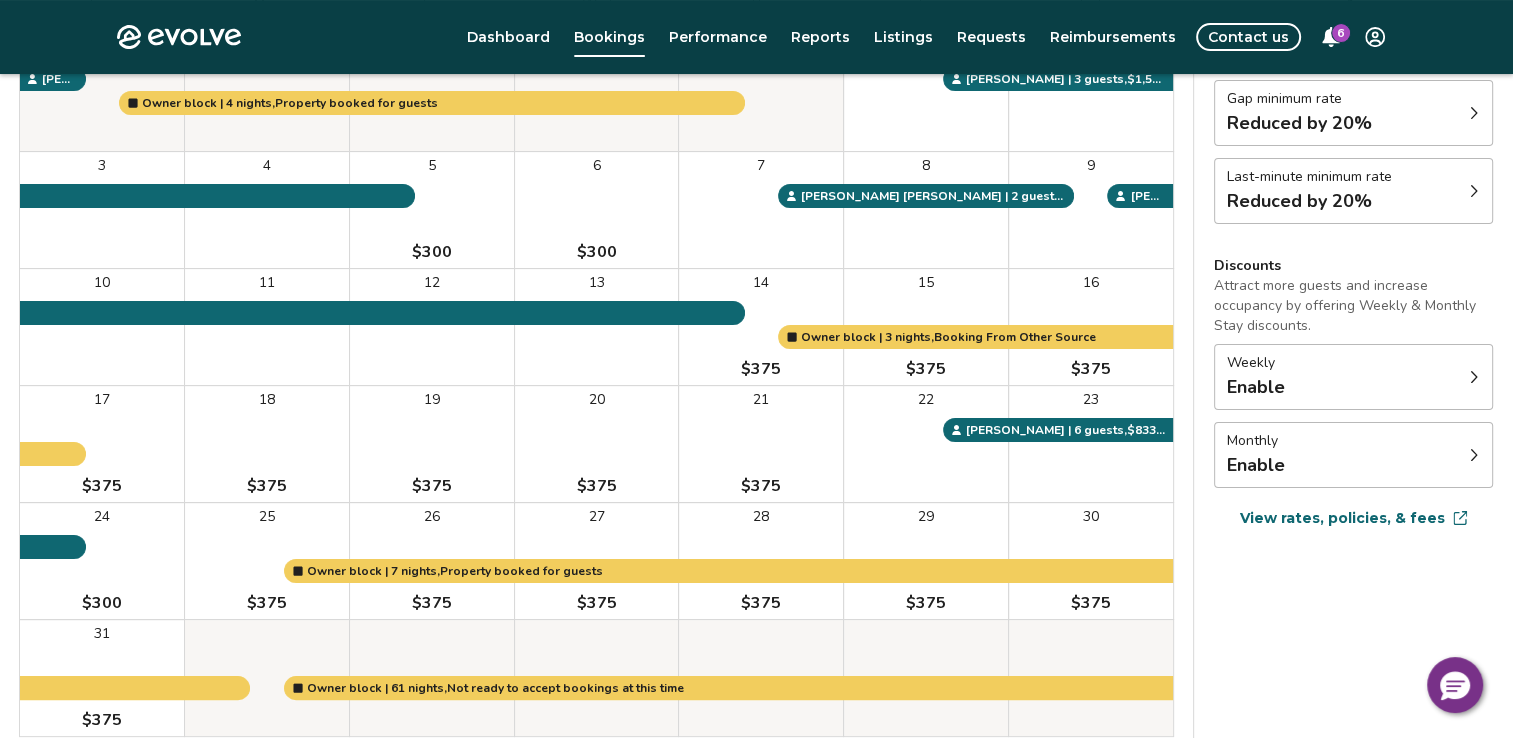 scroll, scrollTop: 244, scrollLeft: 0, axis: vertical 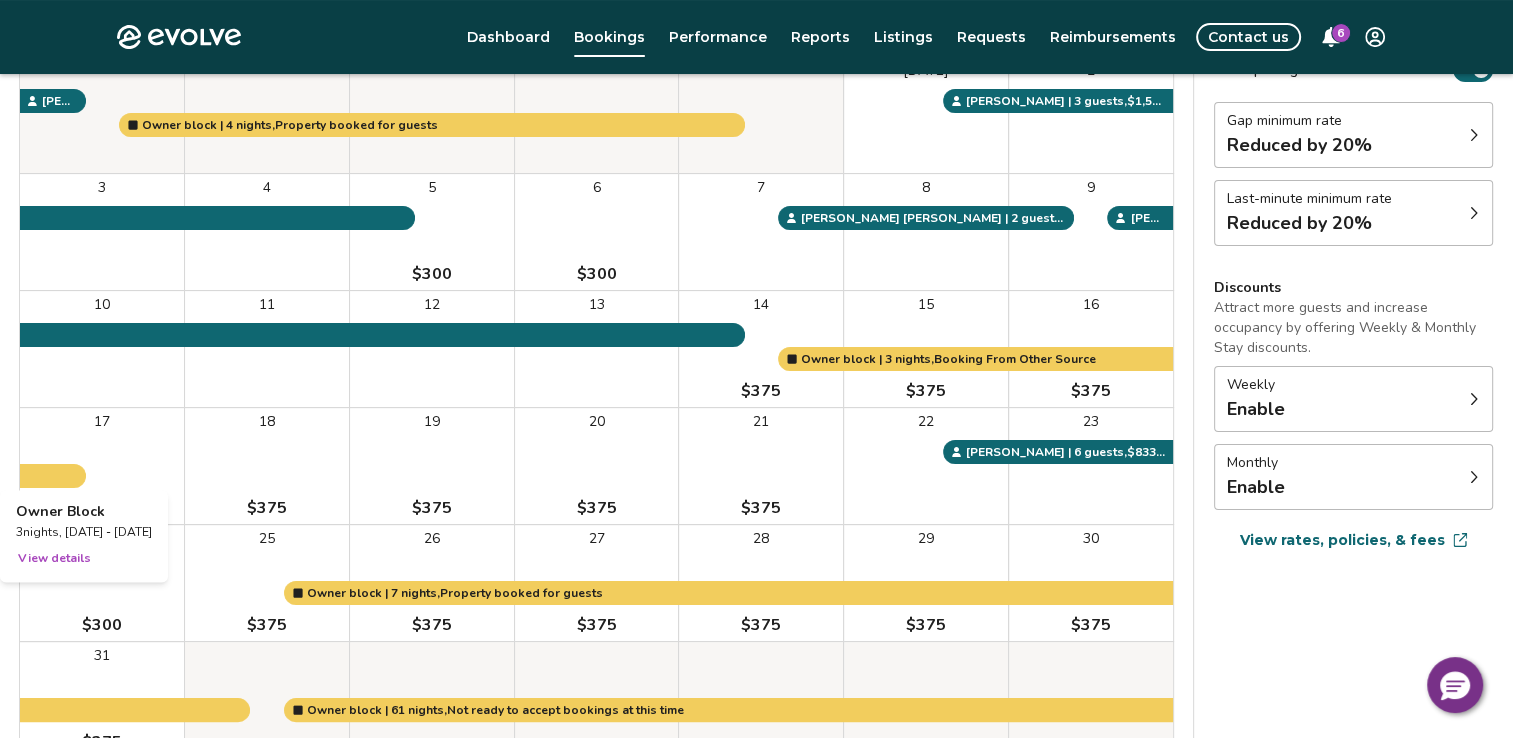 click on "17 $375" at bounding box center (102, 466) 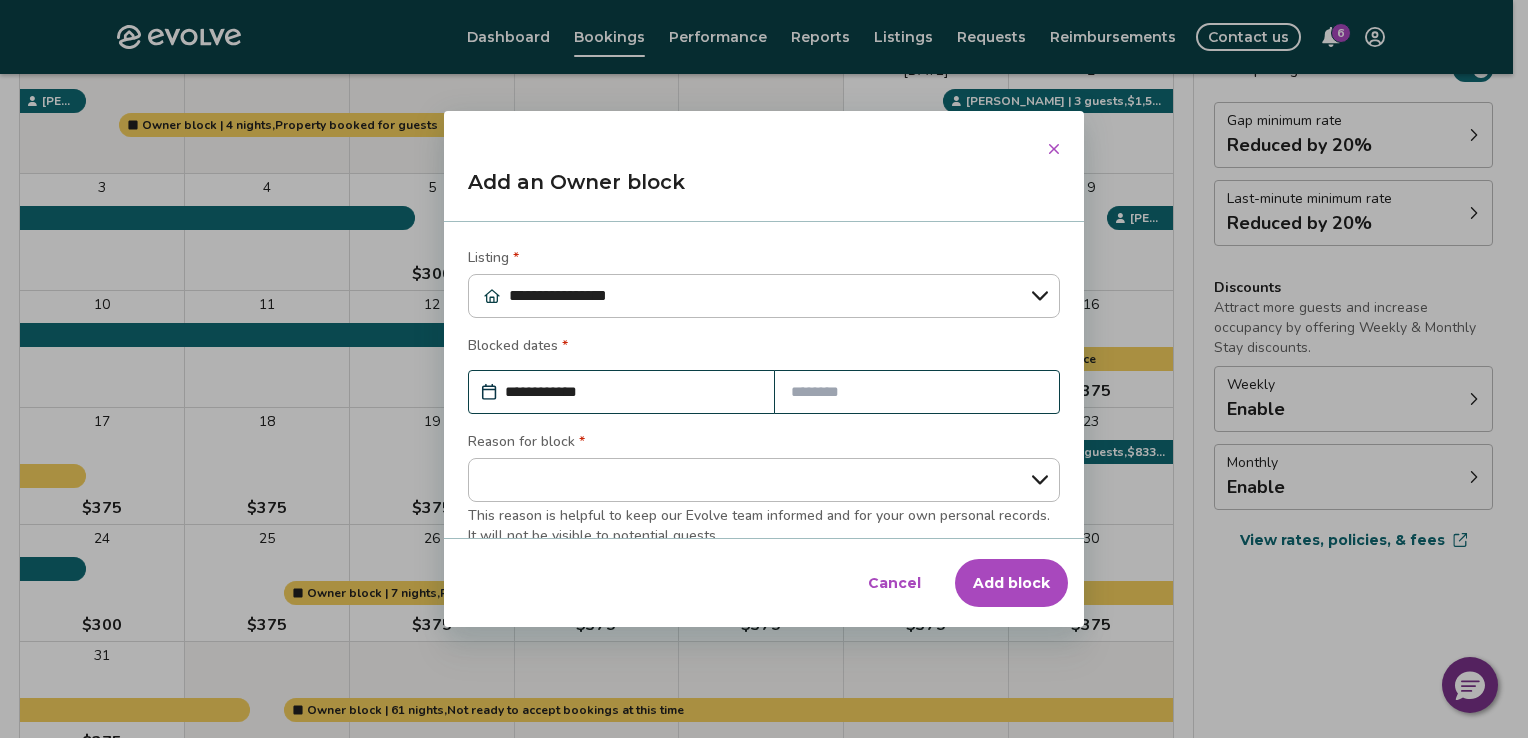 click 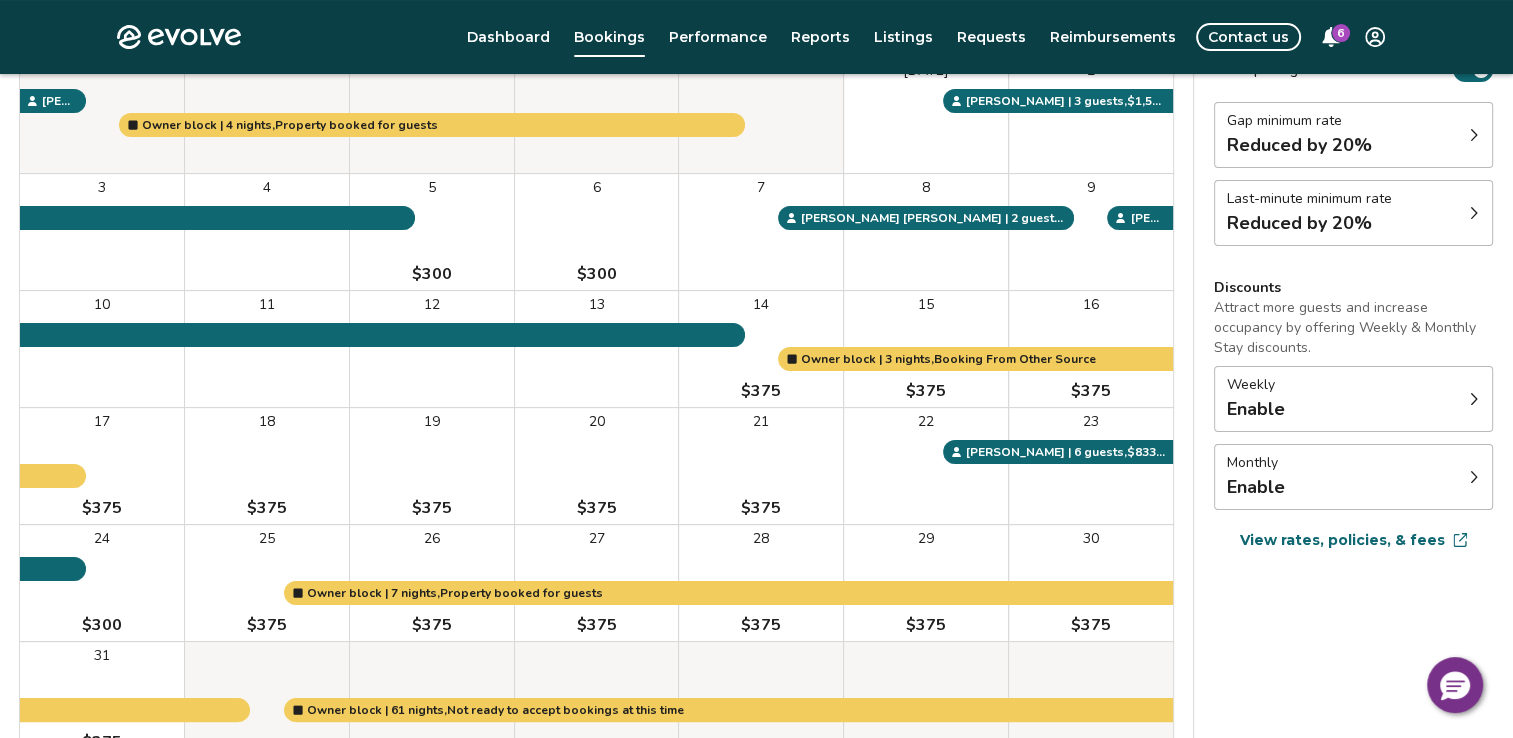 click on "$375" at bounding box center [267, 508] 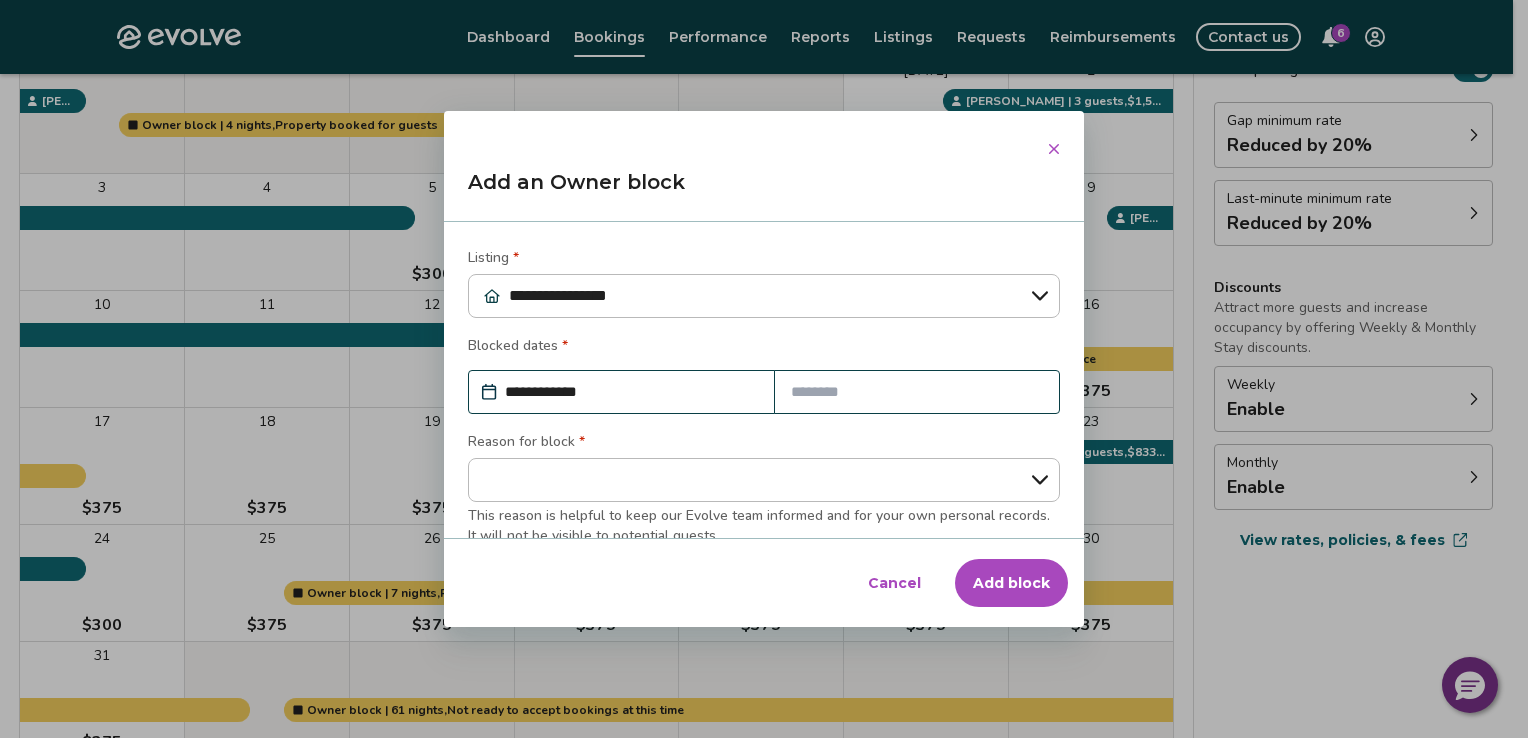 click 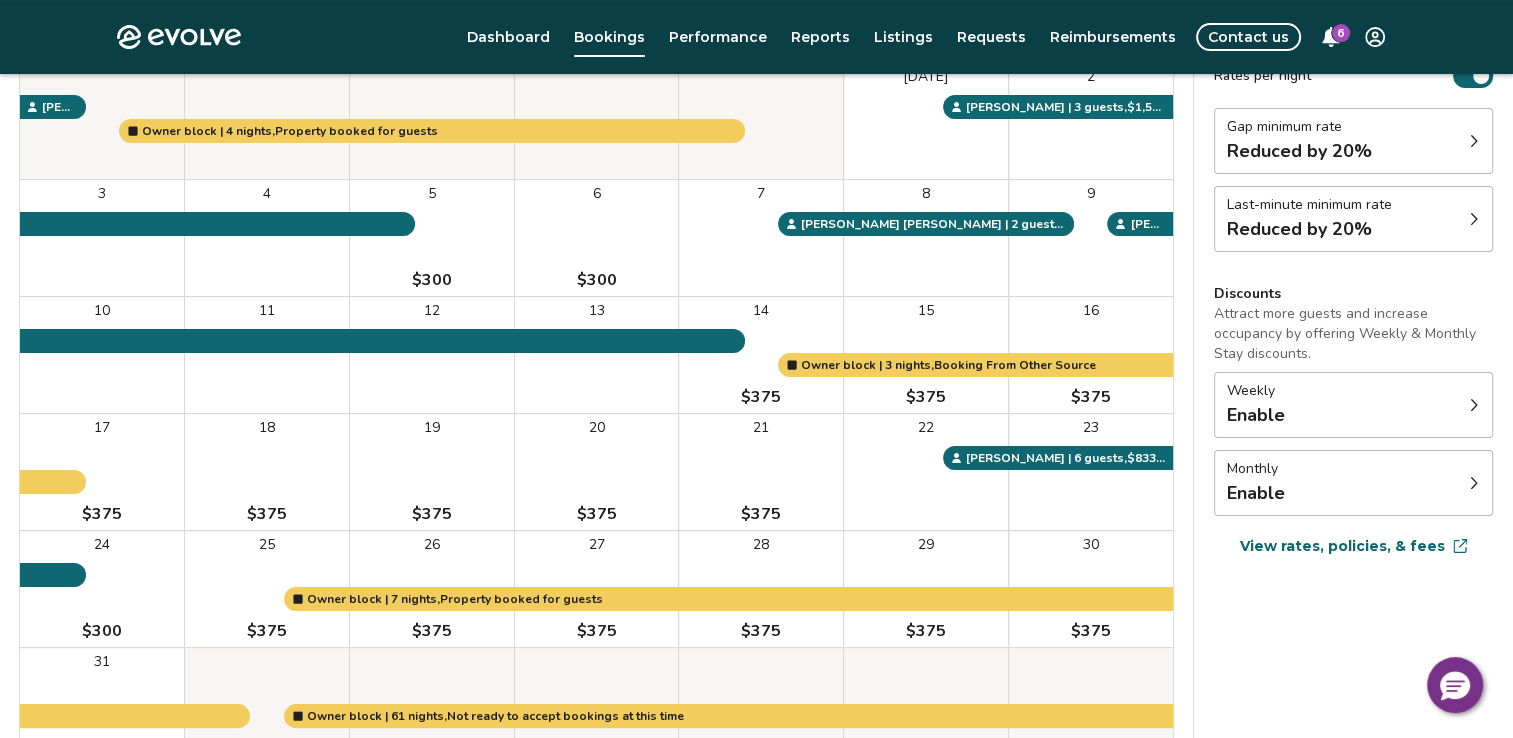scroll, scrollTop: 260, scrollLeft: 0, axis: vertical 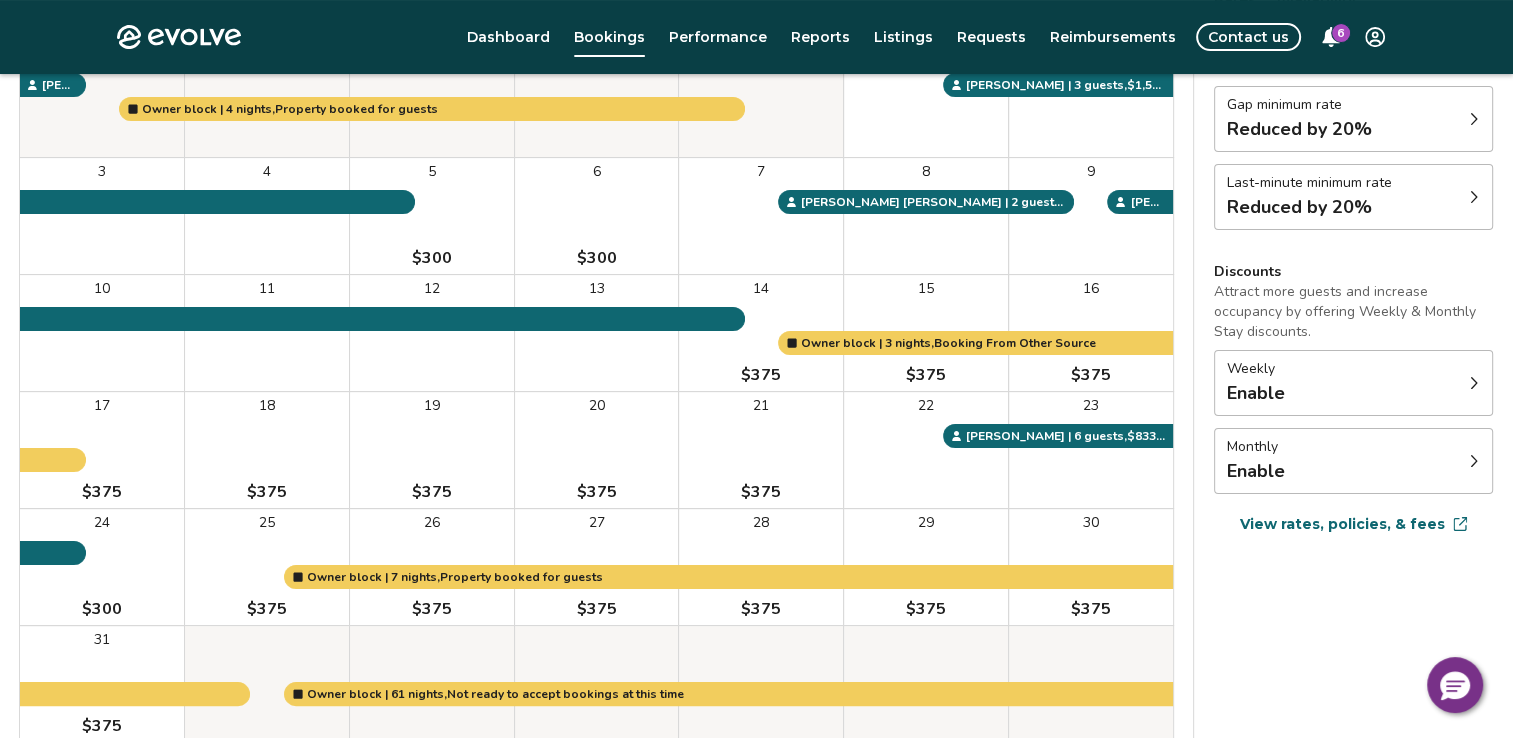 click on "19 $375" at bounding box center [432, 450] 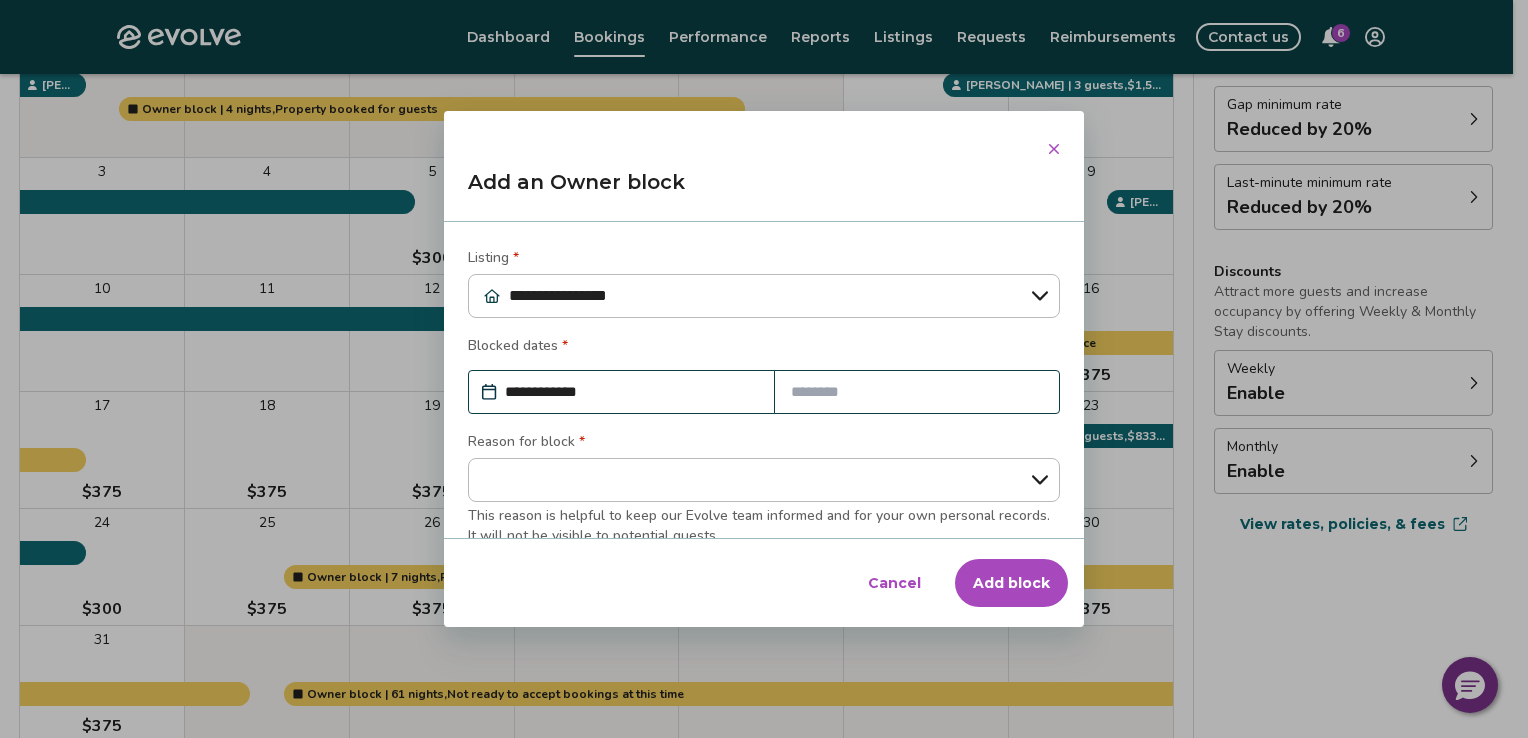 click 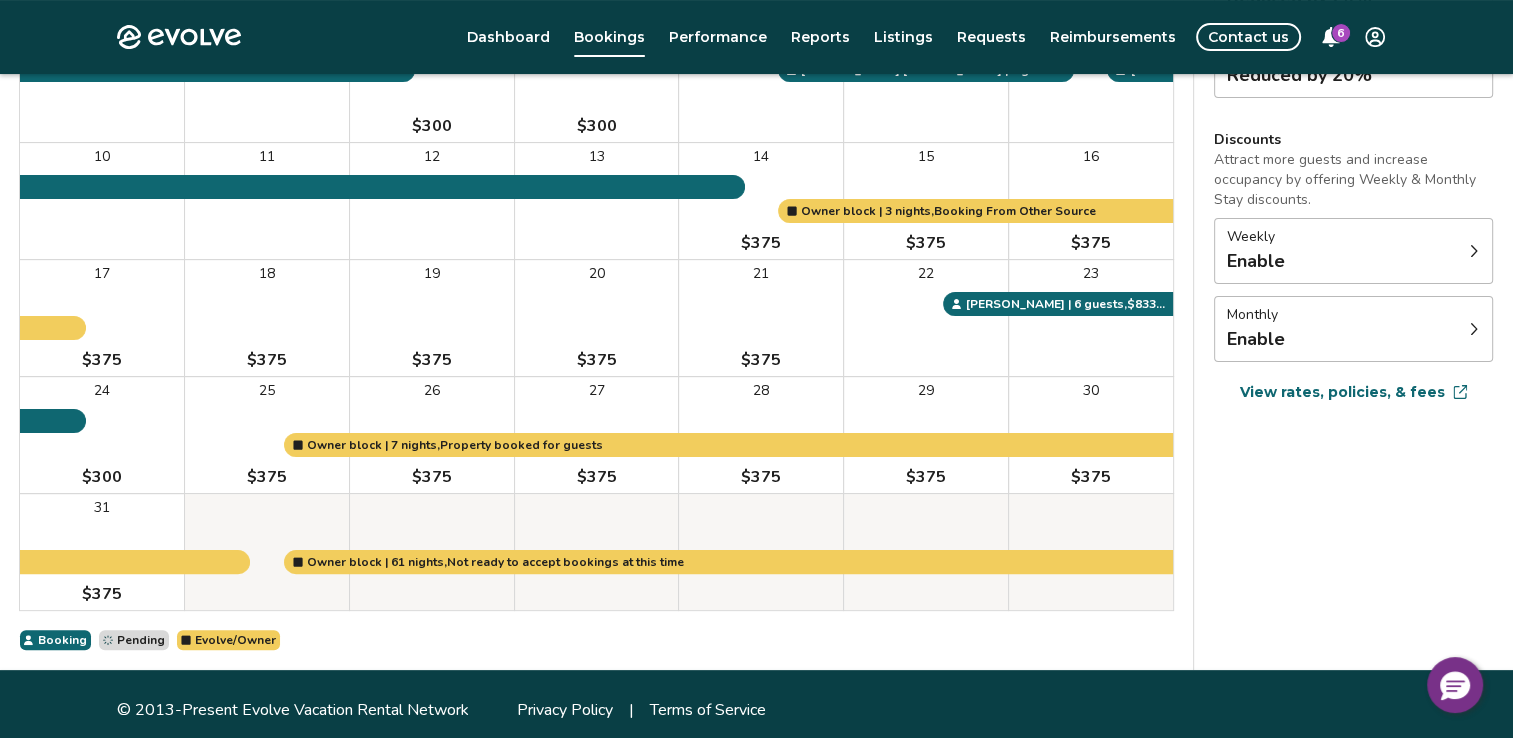 scroll, scrollTop: 403, scrollLeft: 0, axis: vertical 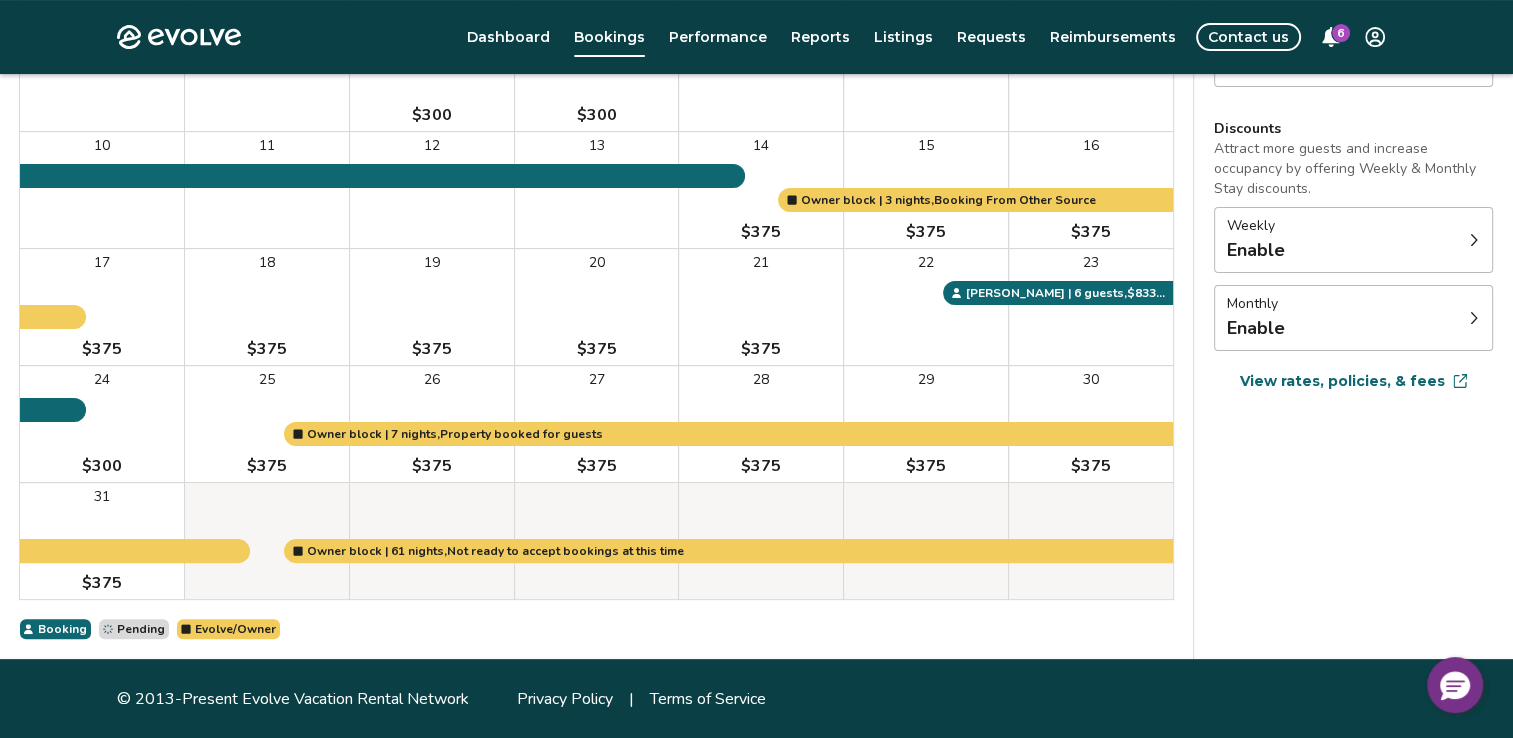 click on "View rates, policies, & fees" at bounding box center (1342, 381) 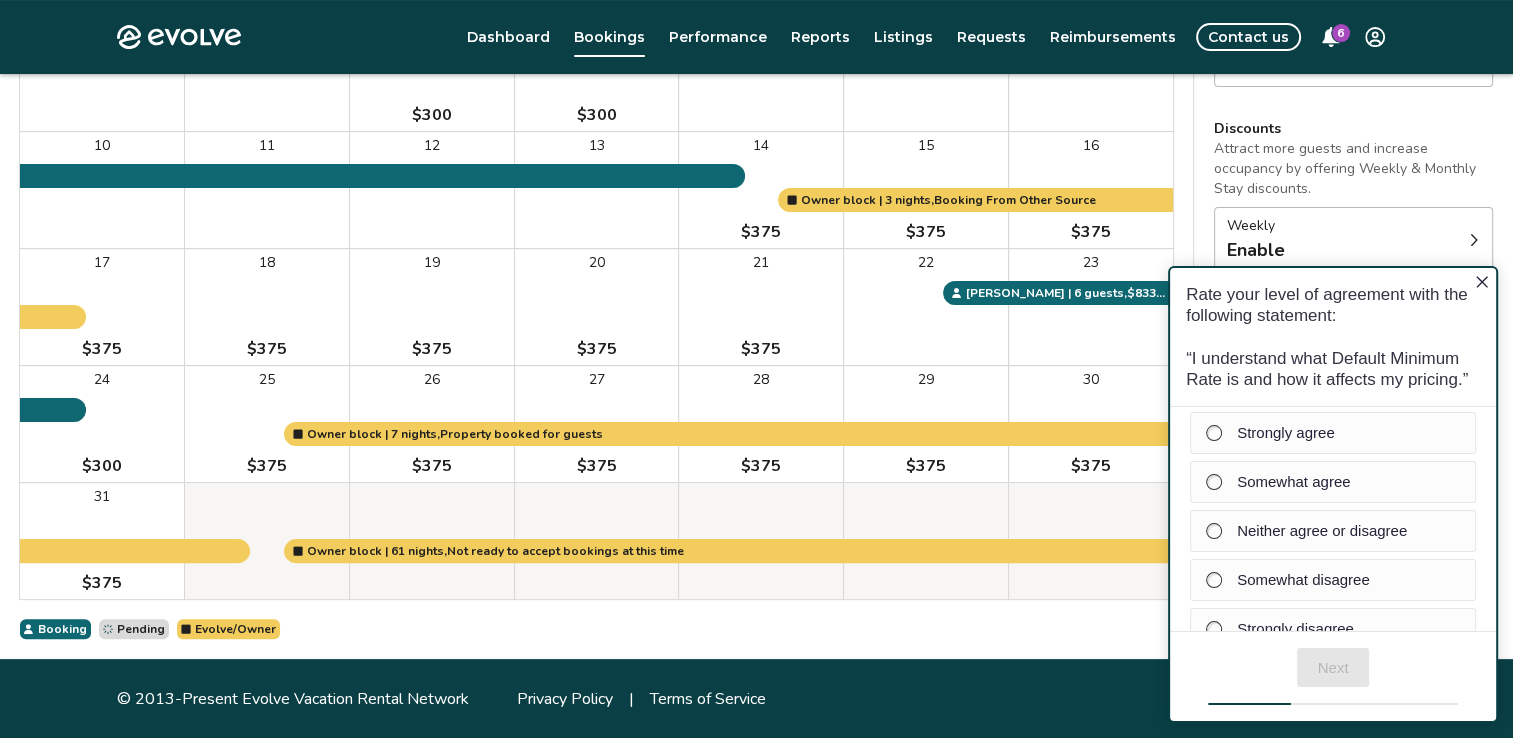 scroll, scrollTop: 0, scrollLeft: 0, axis: both 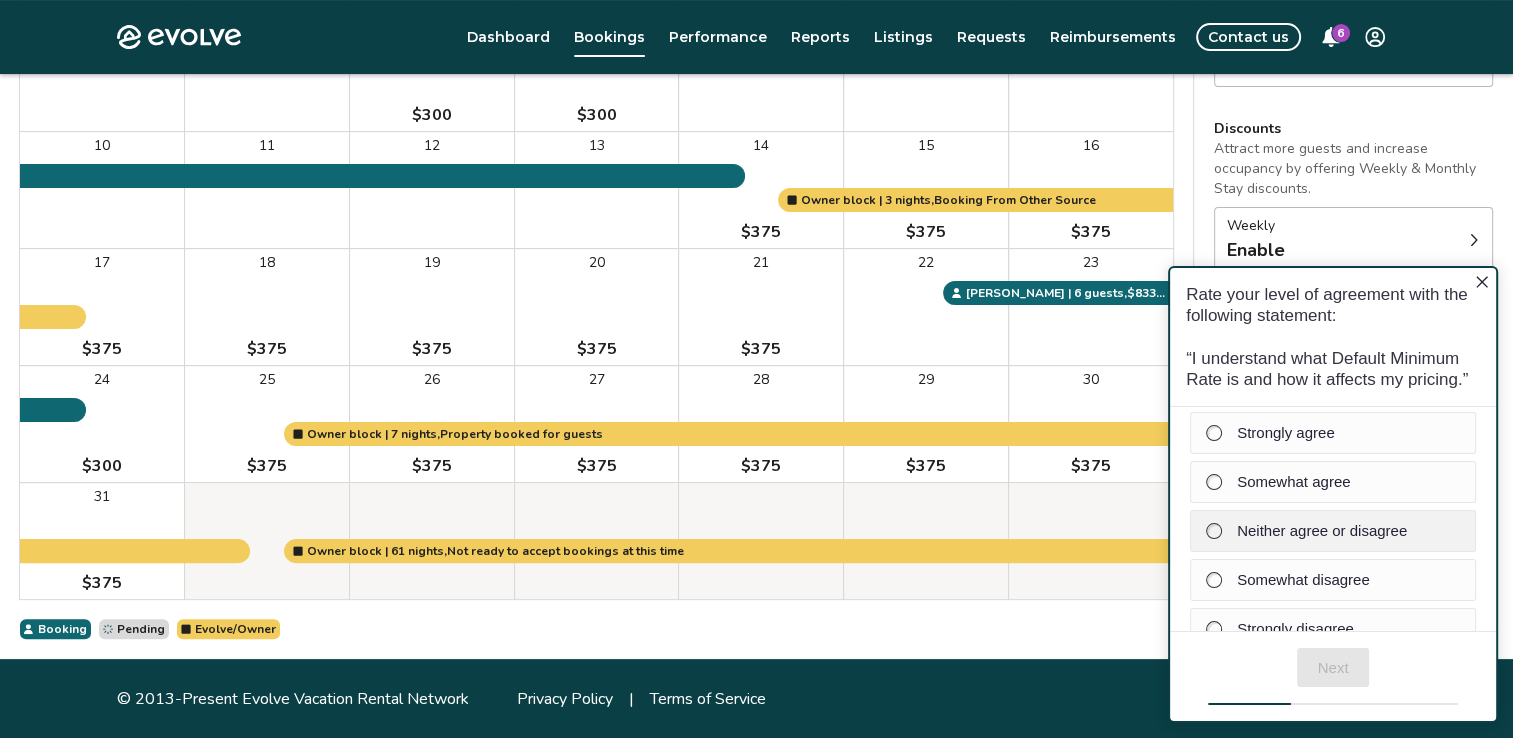click at bounding box center [1214, 530] 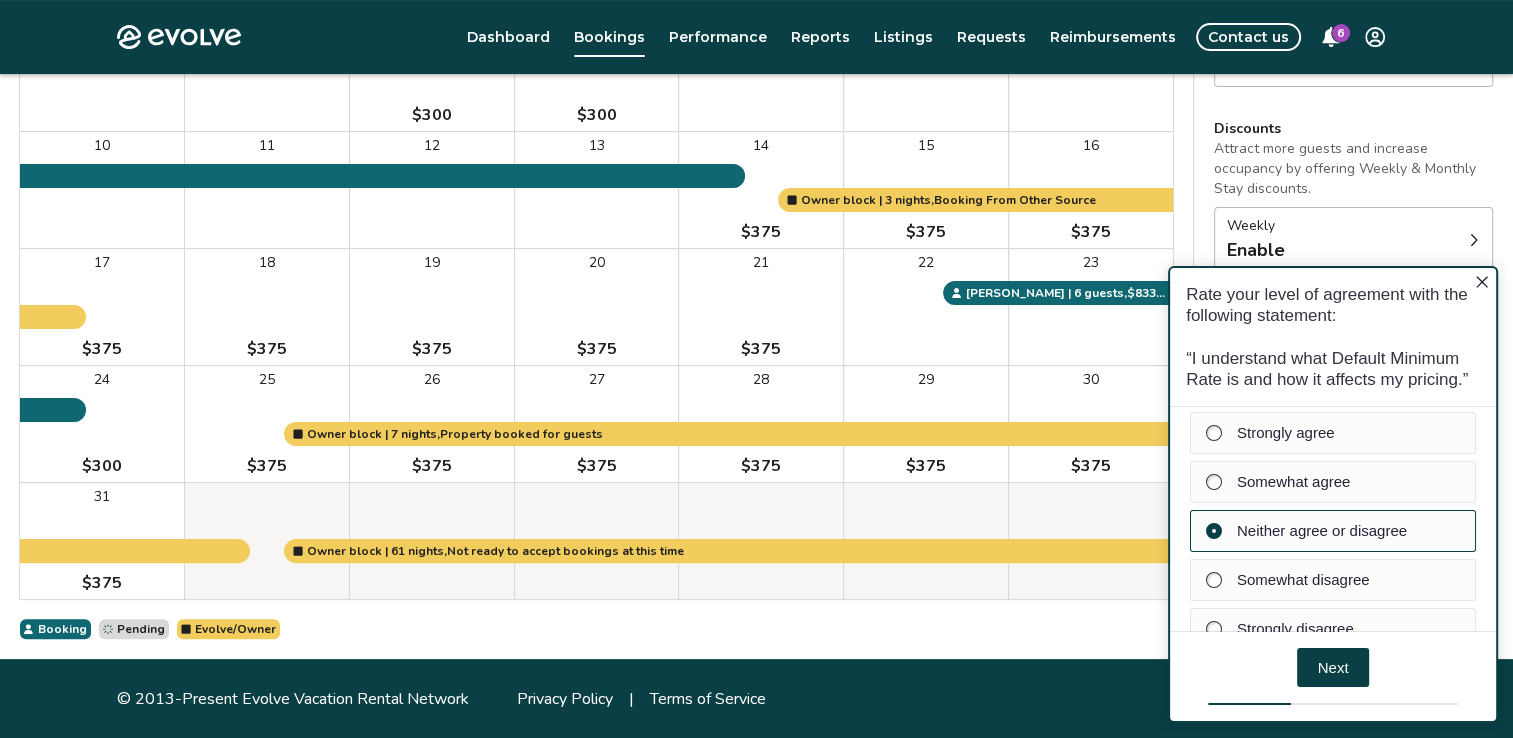 click on "Next" at bounding box center (1333, 666) 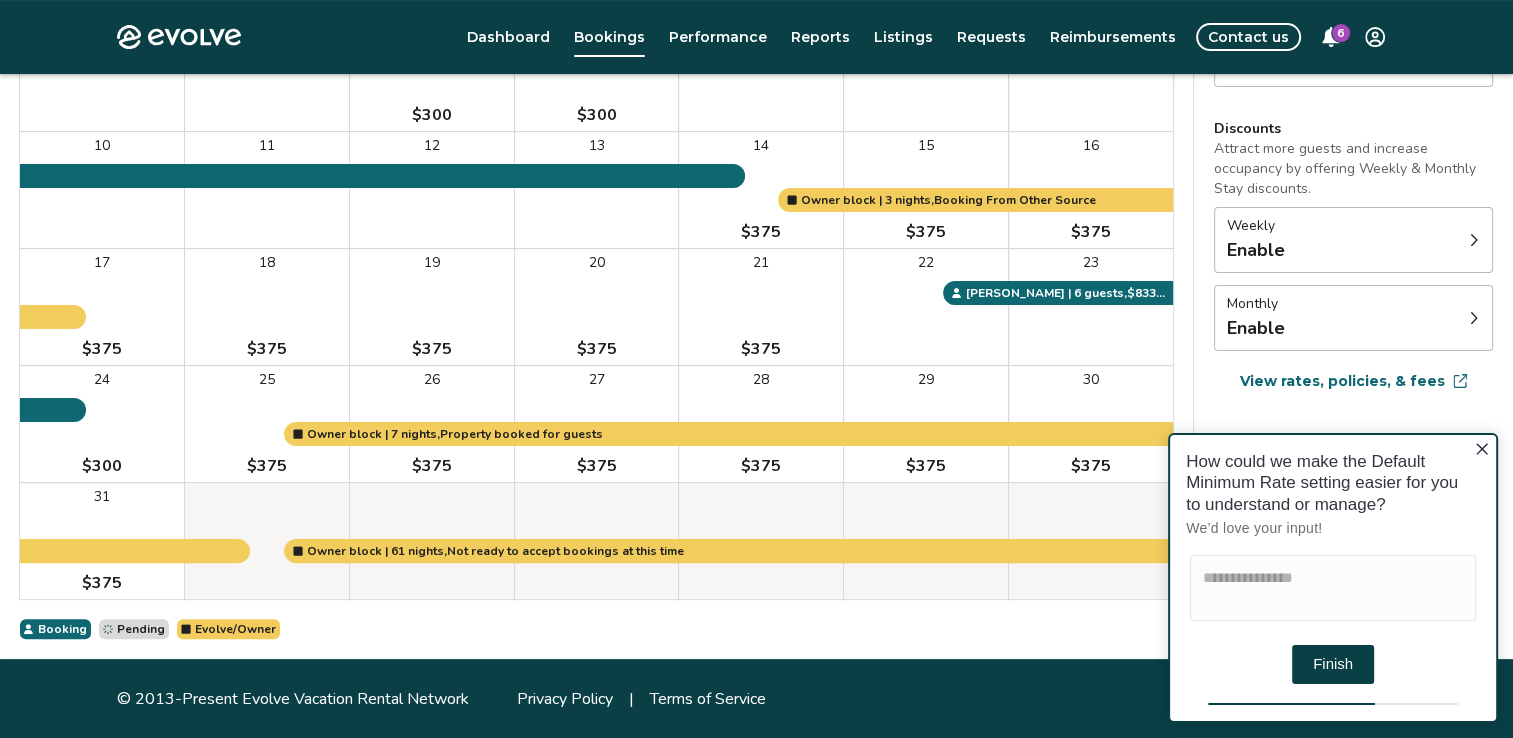 click on "How could we make the Default Minimum Rate setting easier for you to understand
or manage? We’d love your input!" at bounding box center (1333, 493) 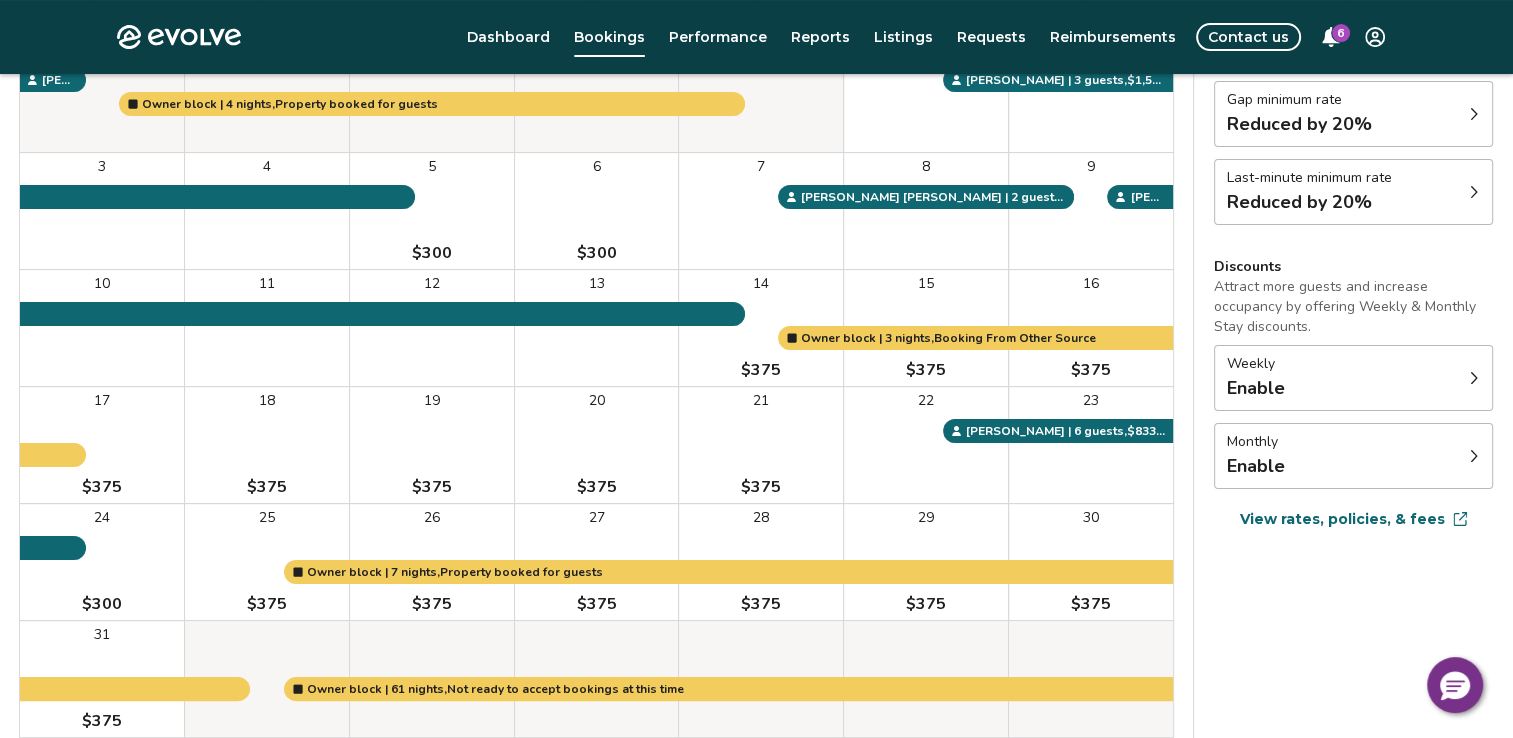 scroll, scrollTop: 305, scrollLeft: 0, axis: vertical 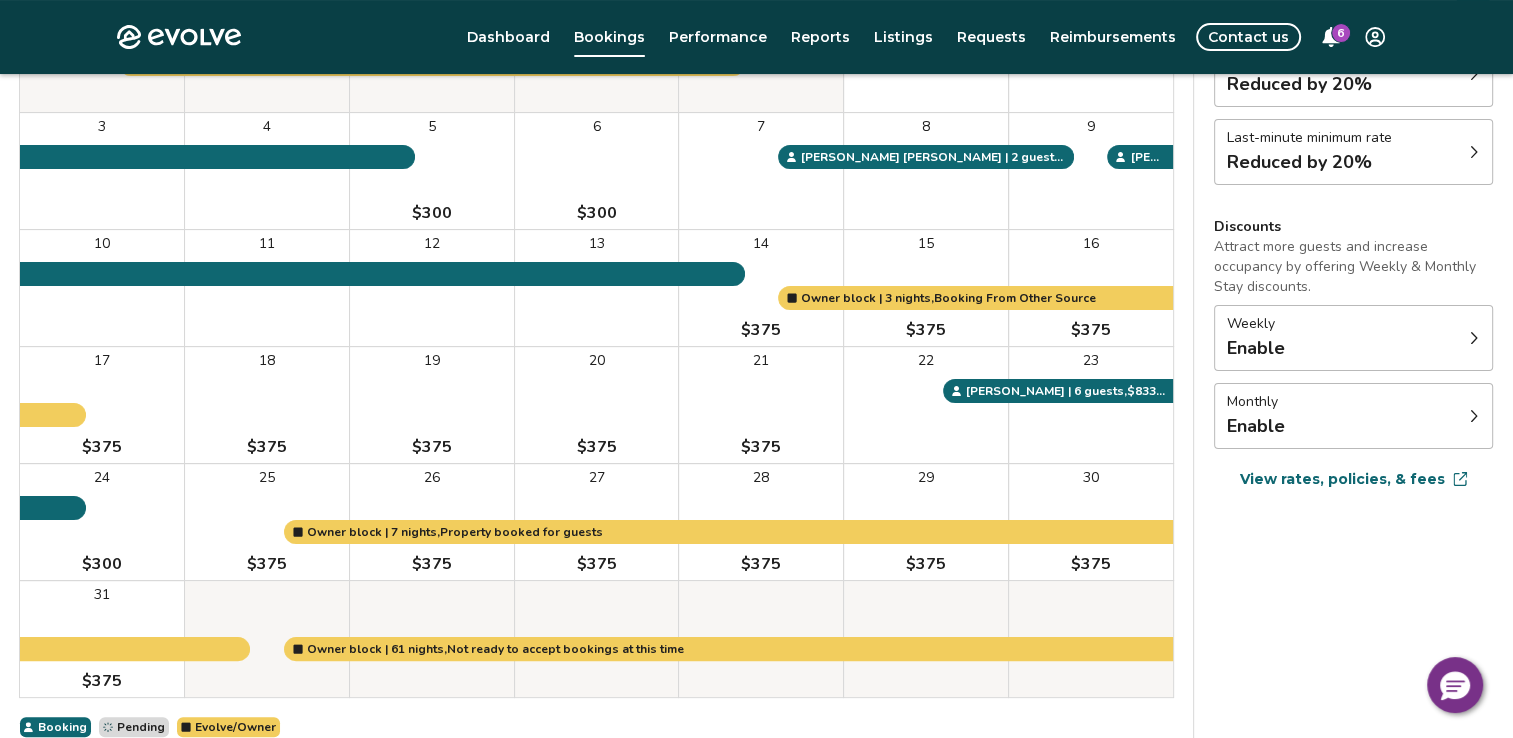 click on "View rates, policies, & fees" at bounding box center (1342, 479) 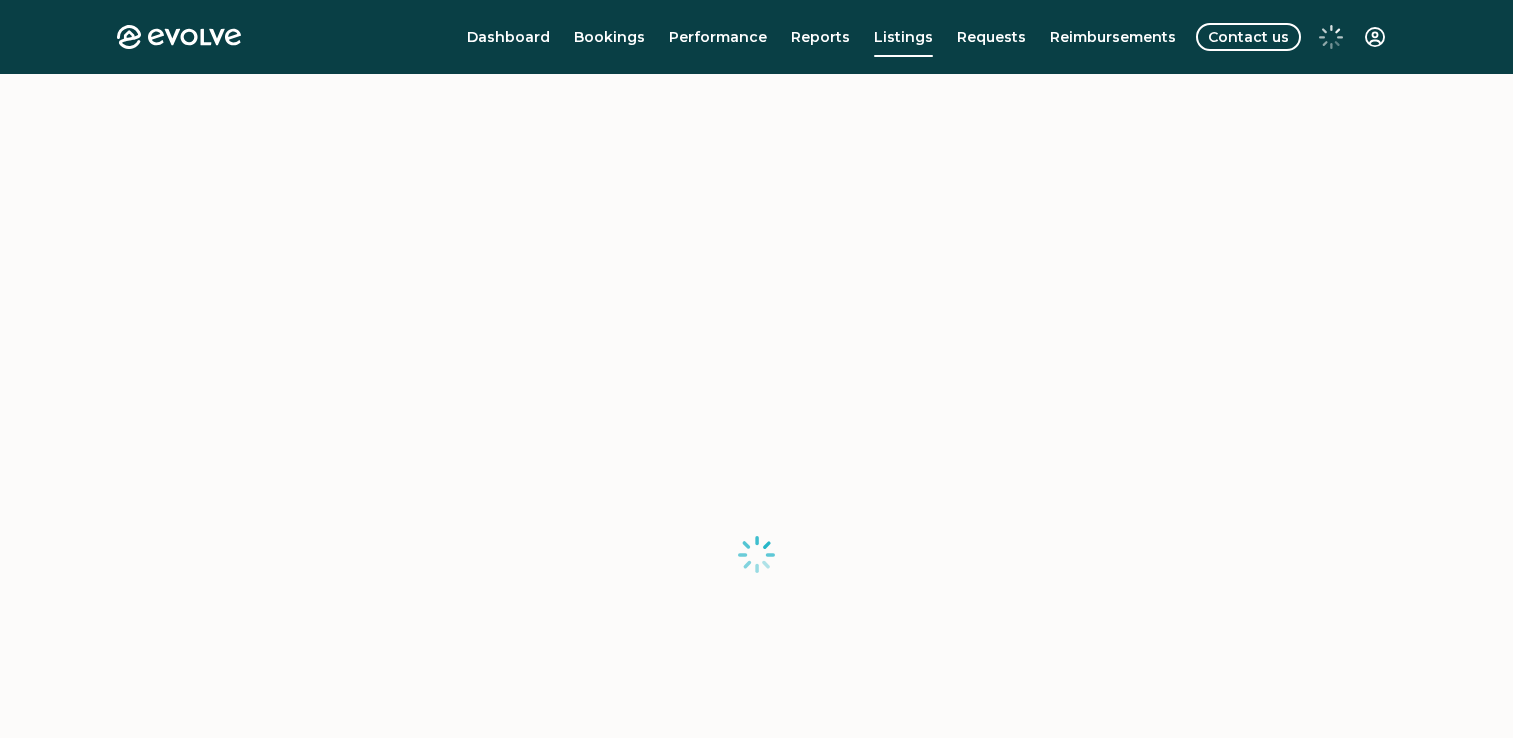 scroll, scrollTop: 0, scrollLeft: 0, axis: both 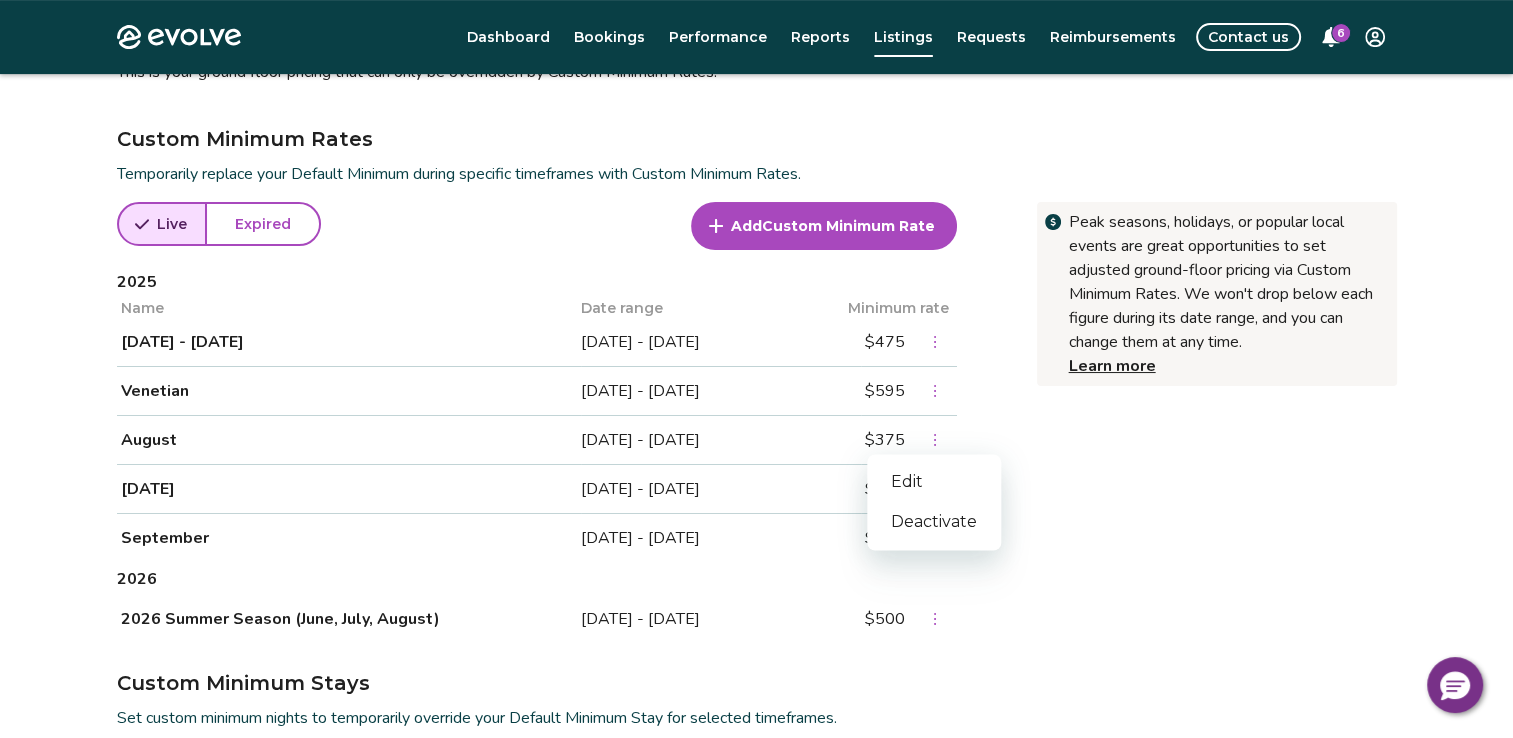 click 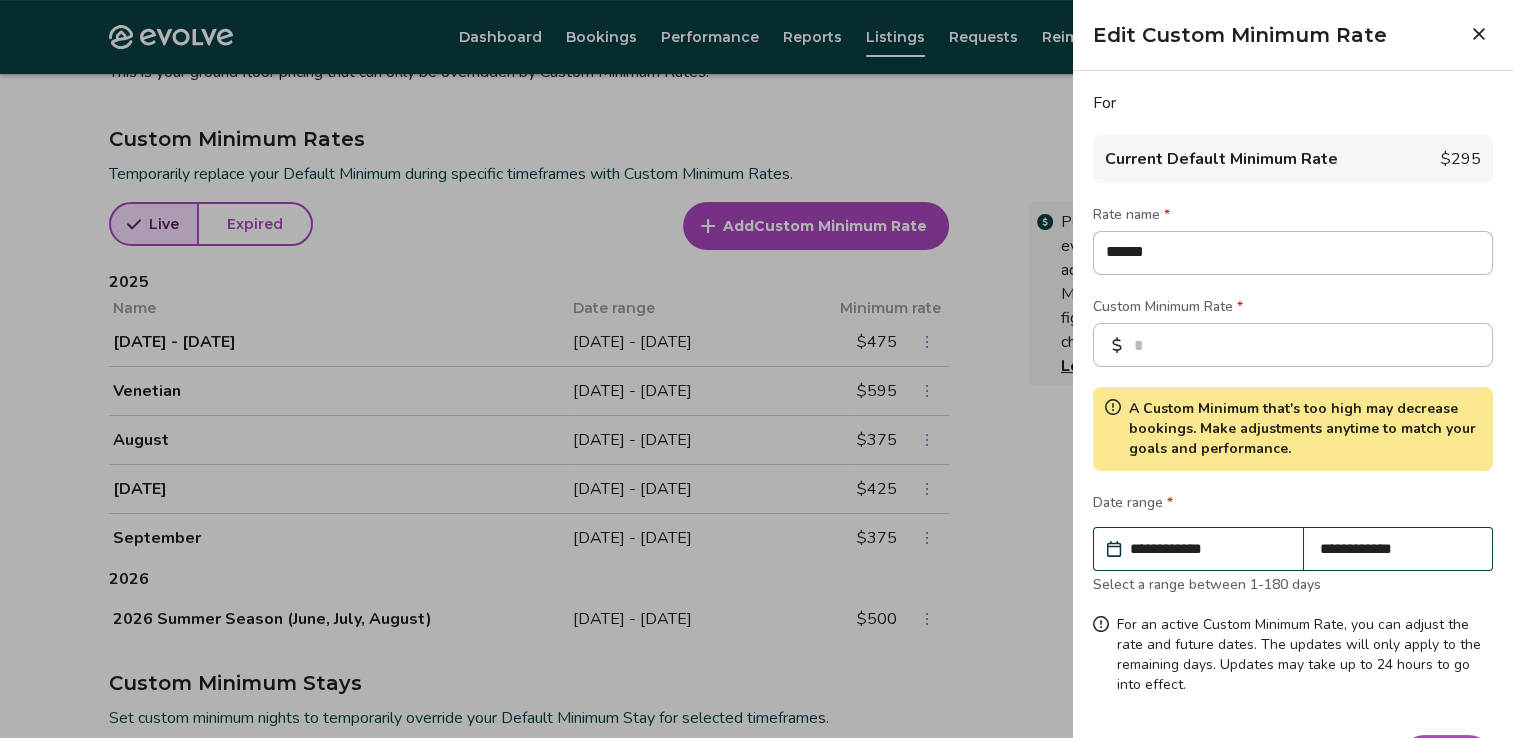type on "*" 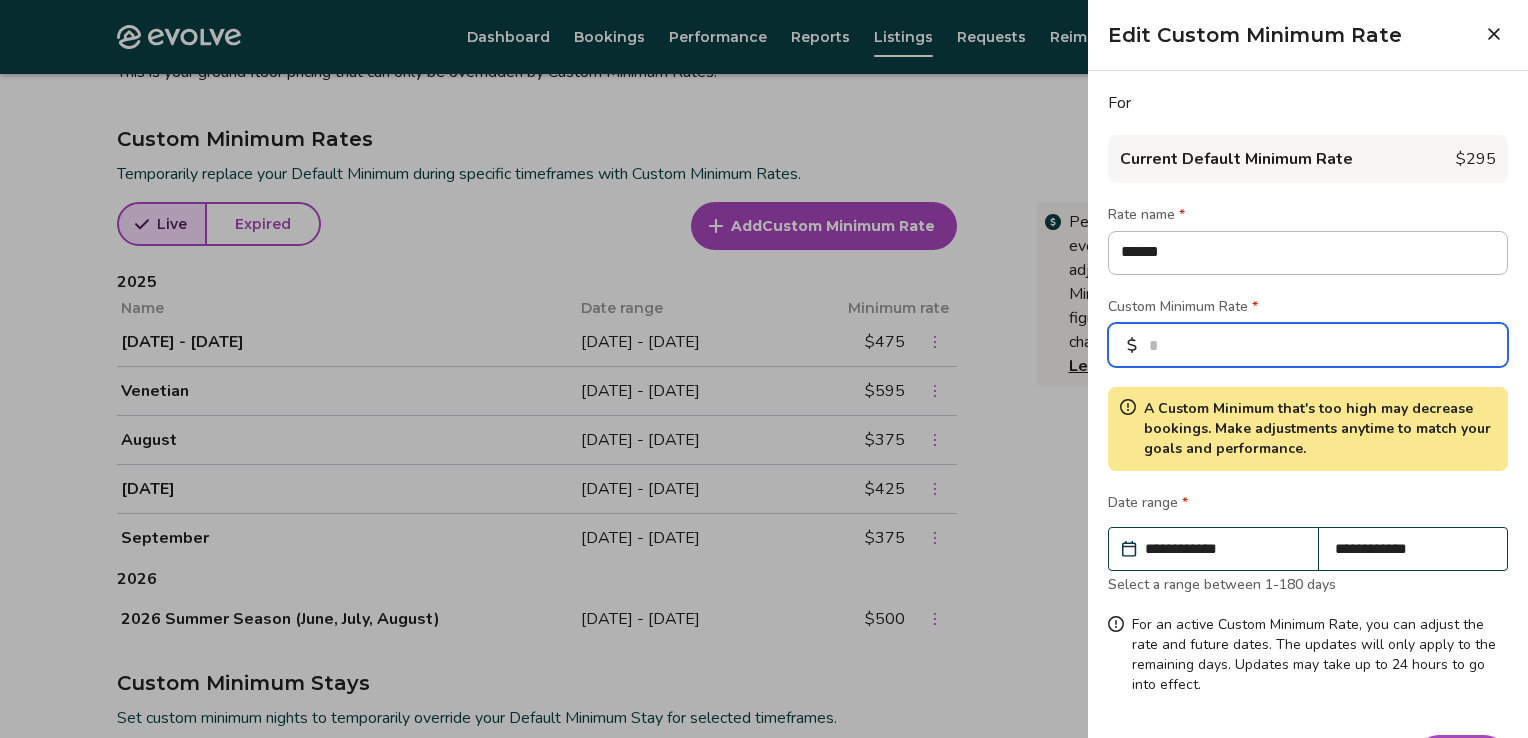 click on "***" at bounding box center (1308, 345) 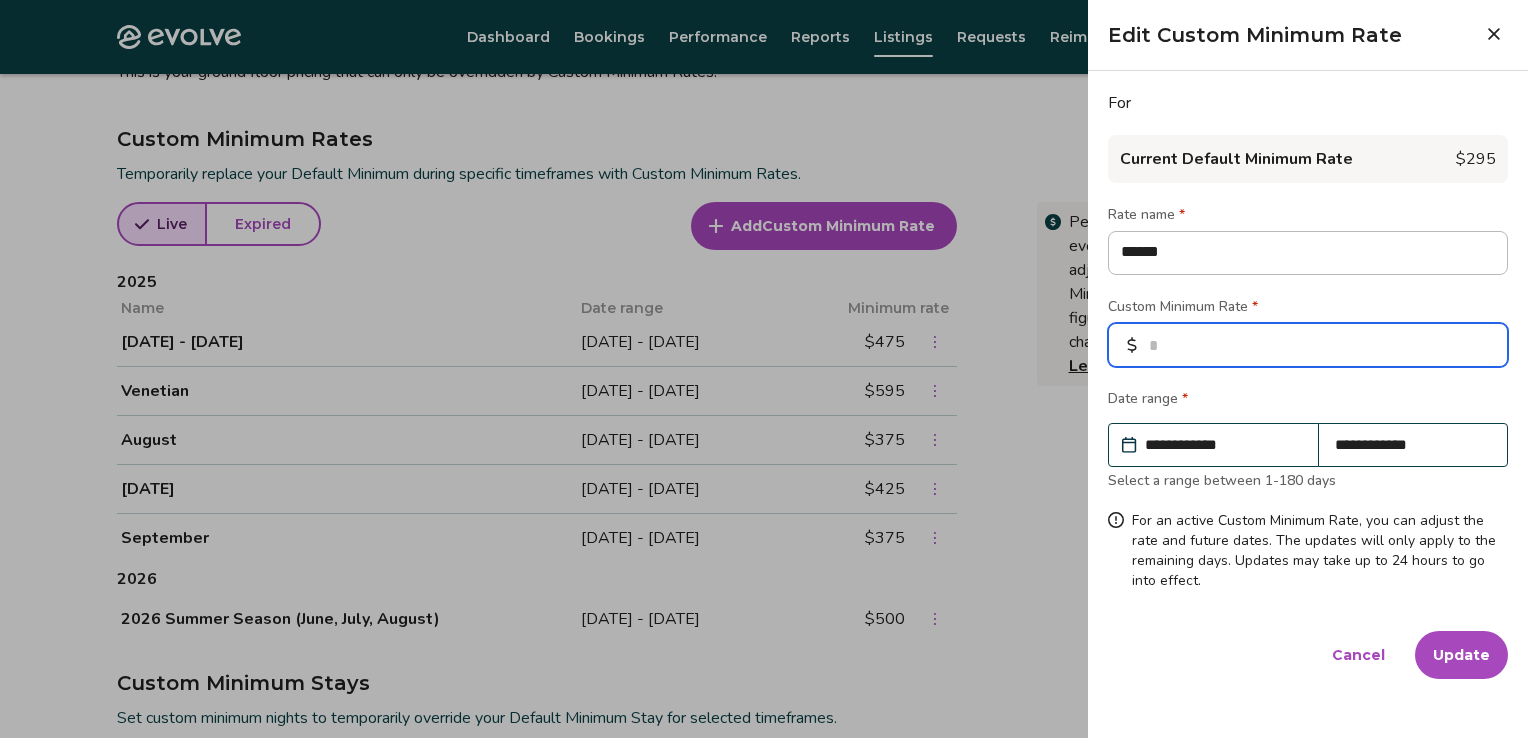 type on "*" 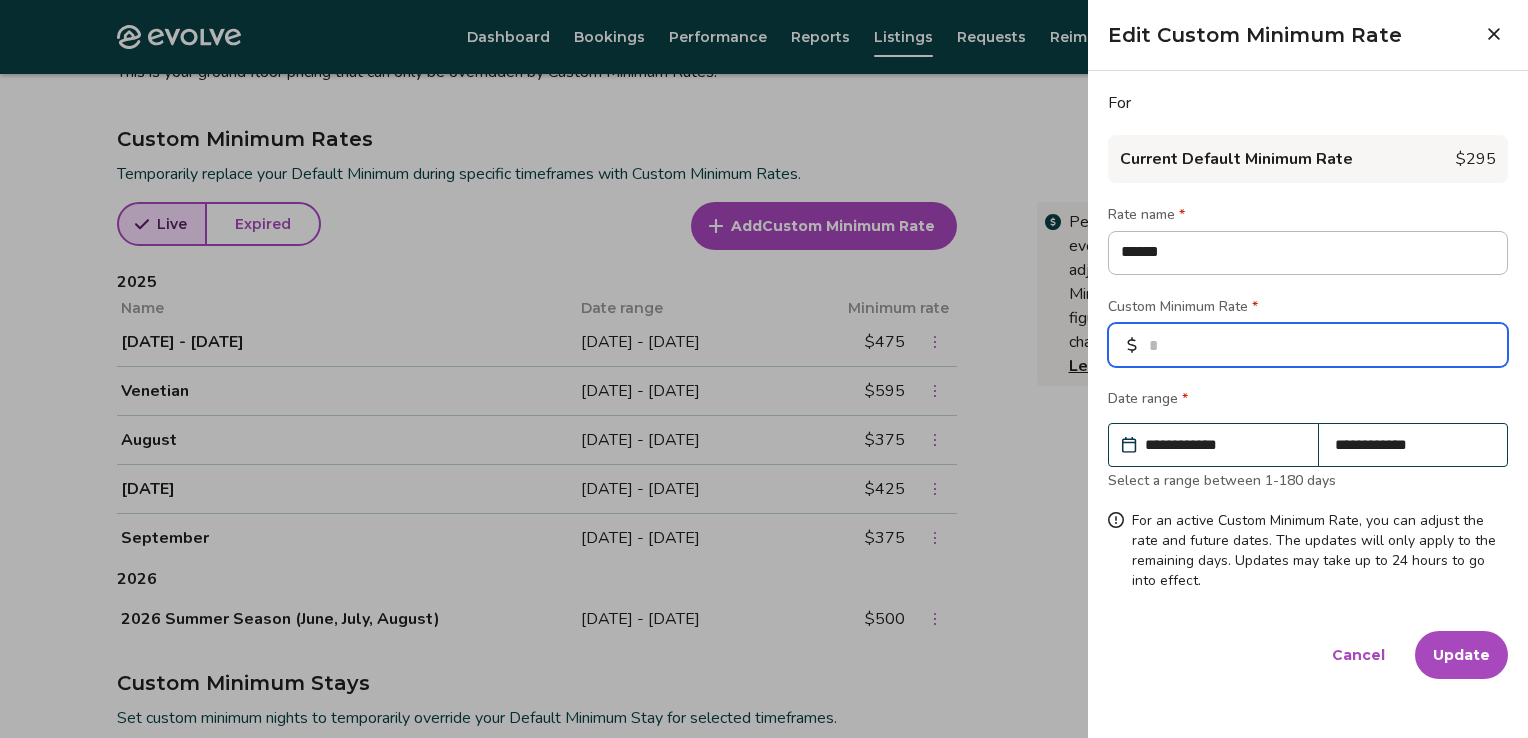type on "*" 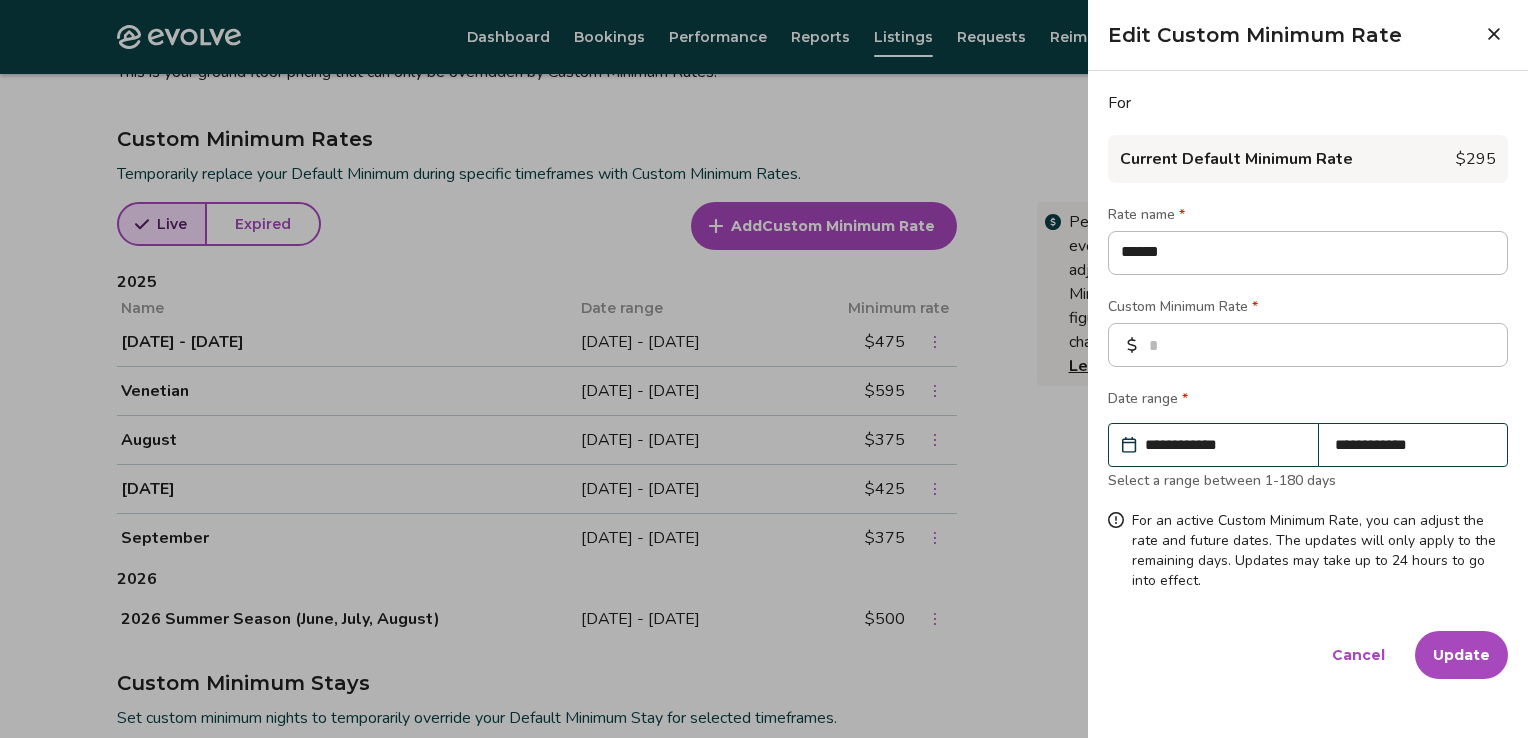 click on "Update" at bounding box center [1461, 655] 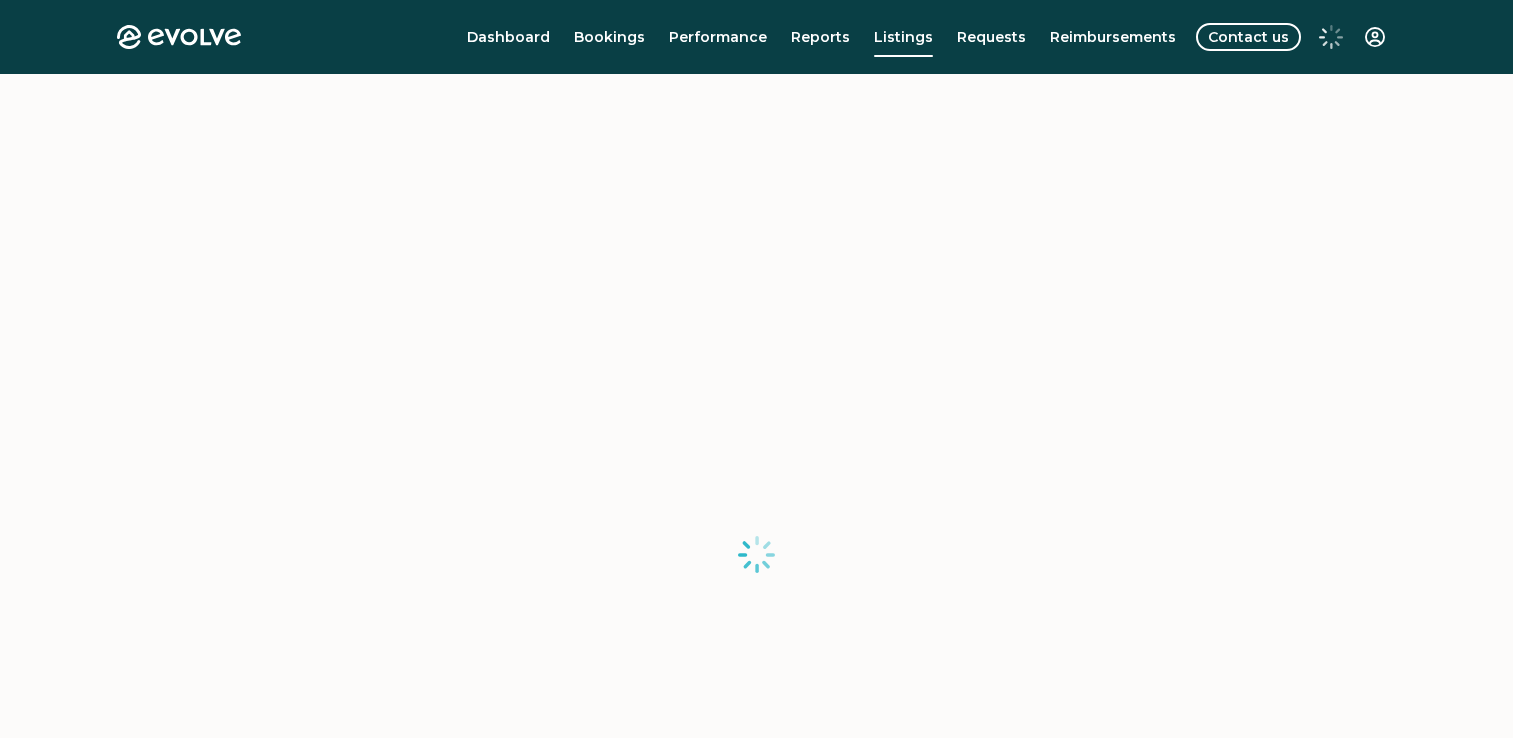 scroll, scrollTop: 0, scrollLeft: 0, axis: both 